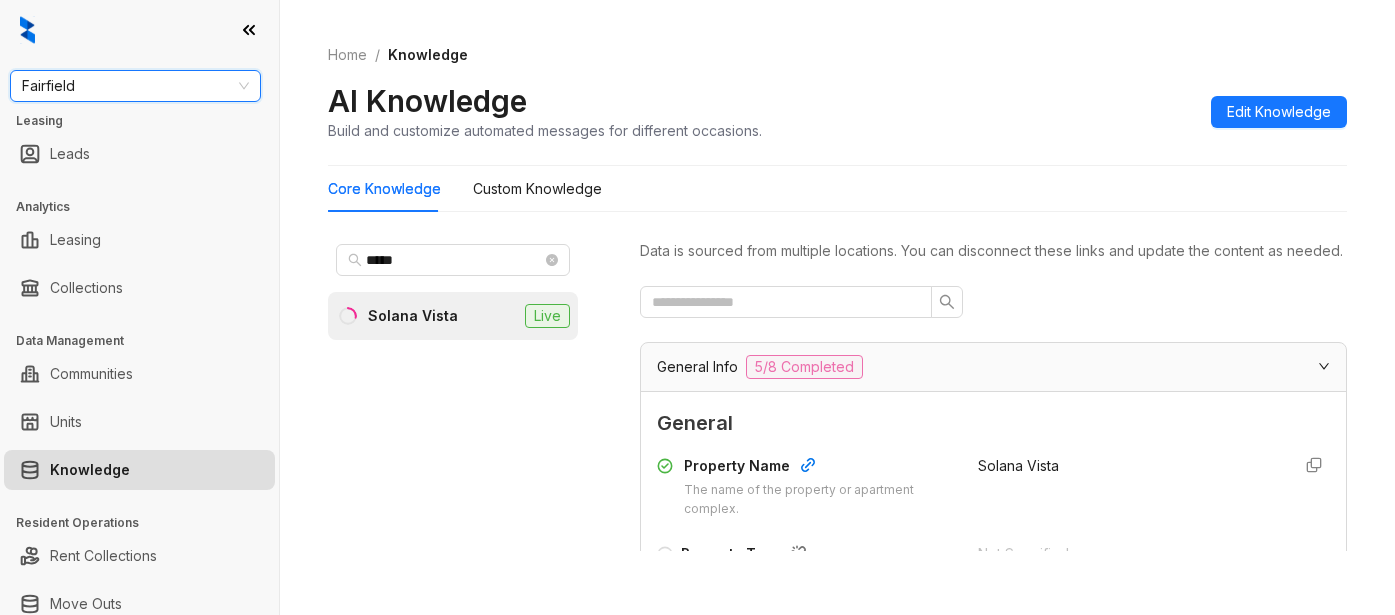 scroll, scrollTop: 0, scrollLeft: 0, axis: both 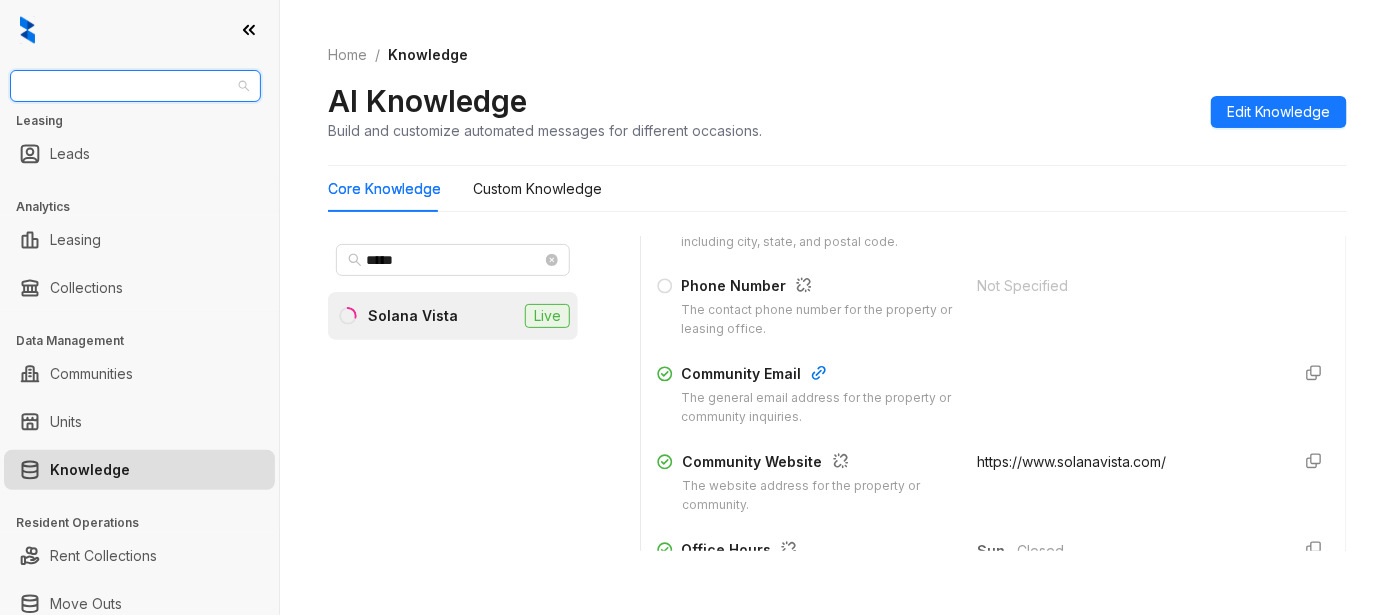 click on "Fairfield" at bounding box center [135, 86] 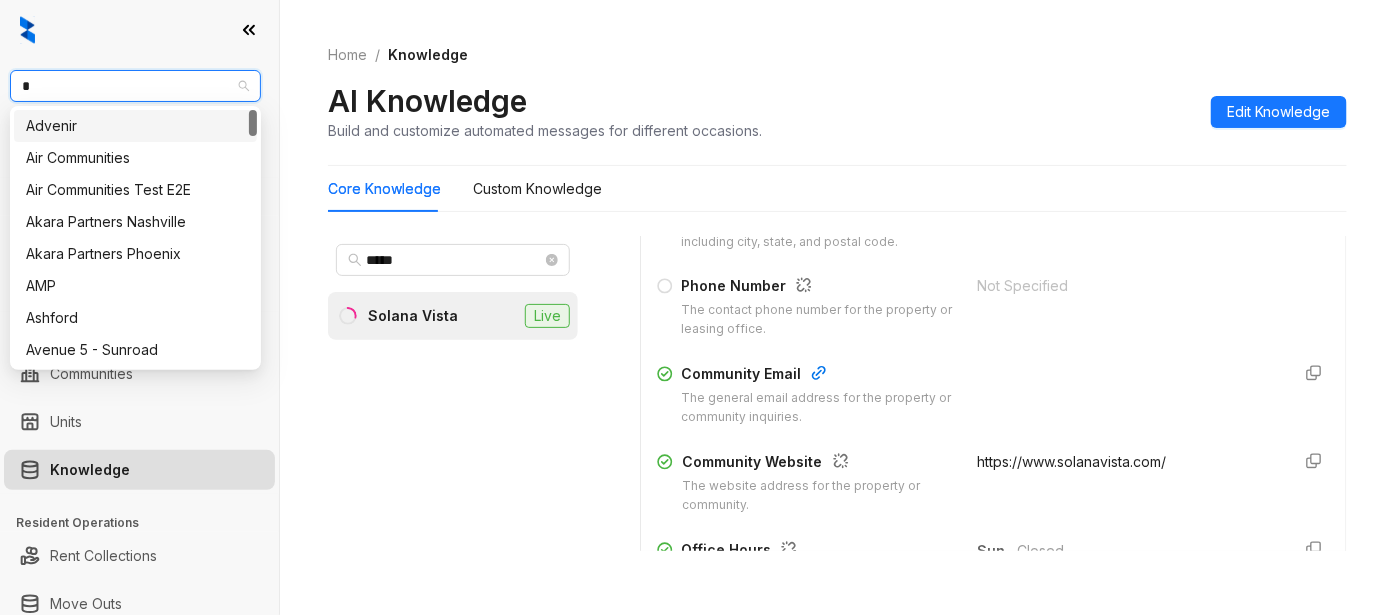 type on "**" 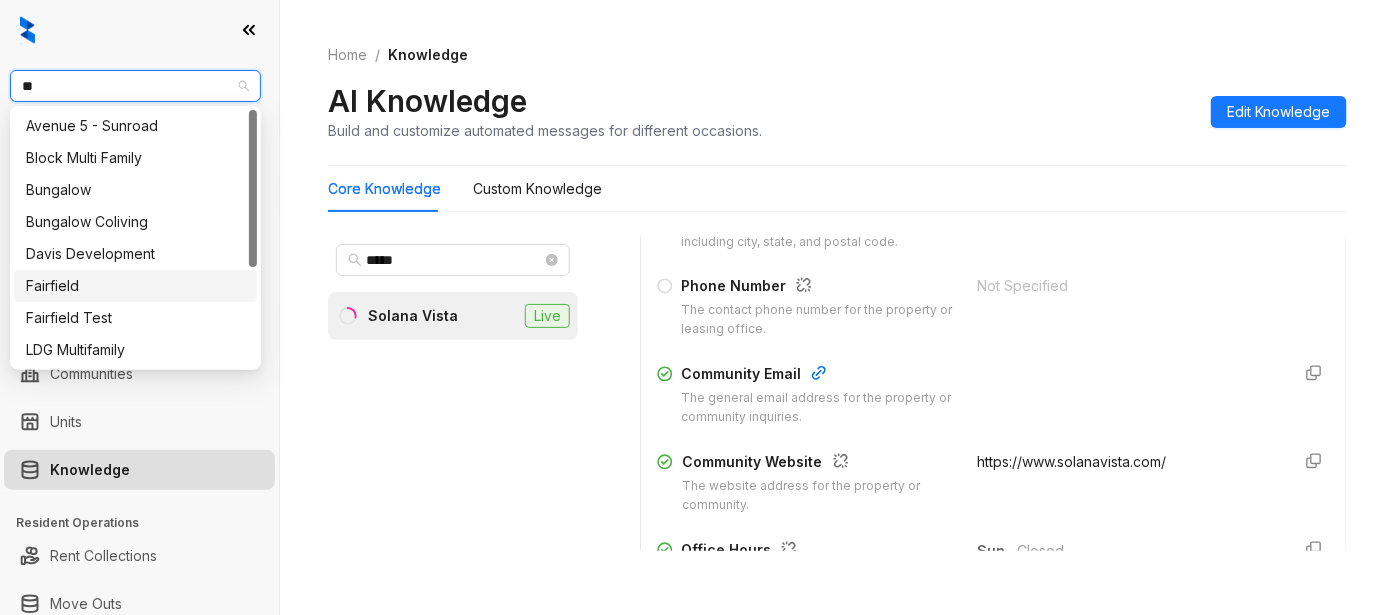 click on "Fairfield" at bounding box center [135, 286] 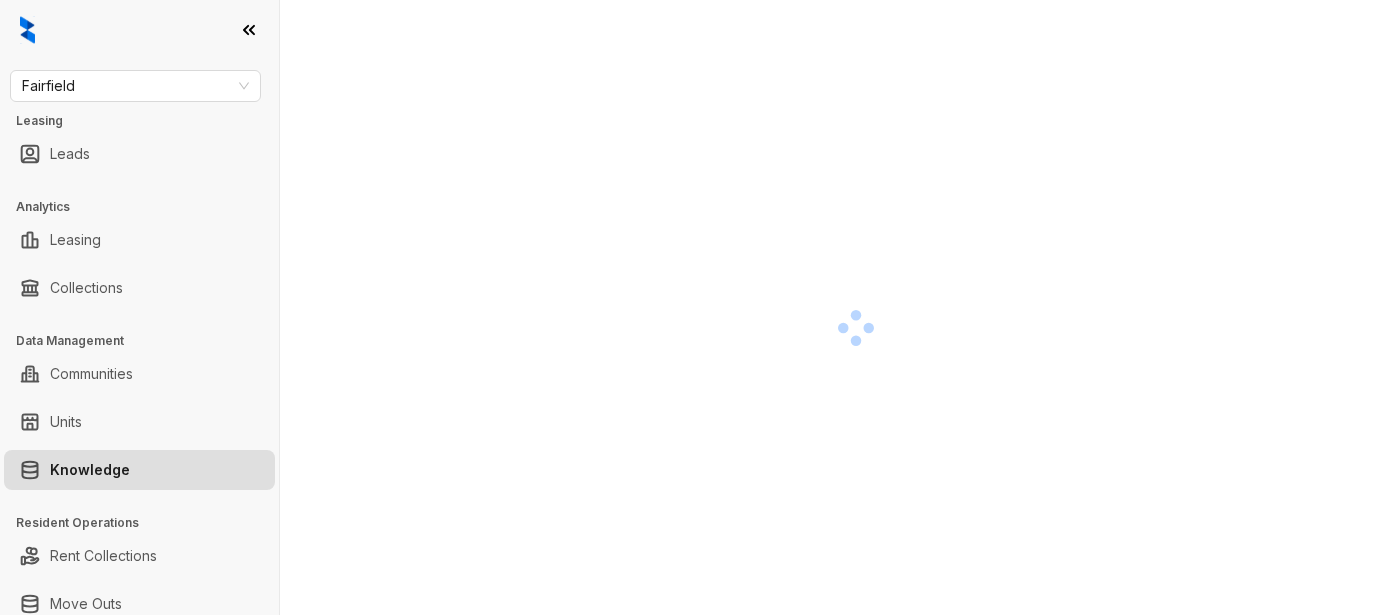 scroll, scrollTop: 0, scrollLeft: 0, axis: both 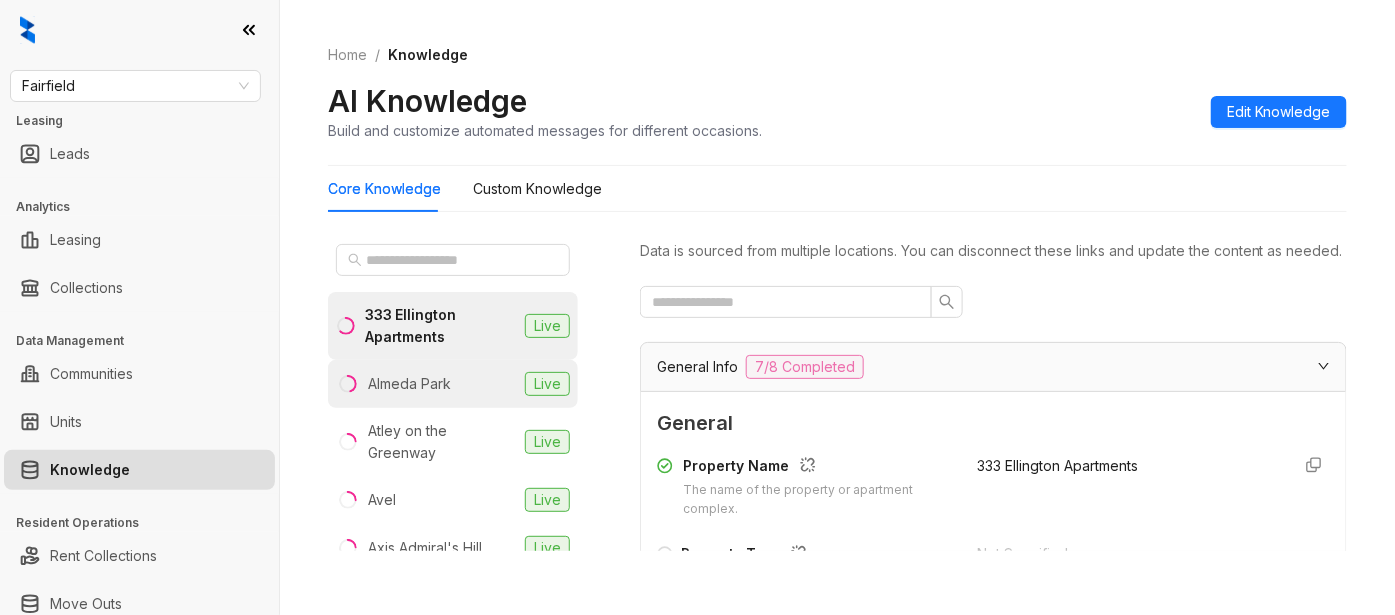 click on "Almeda Park" at bounding box center [409, 384] 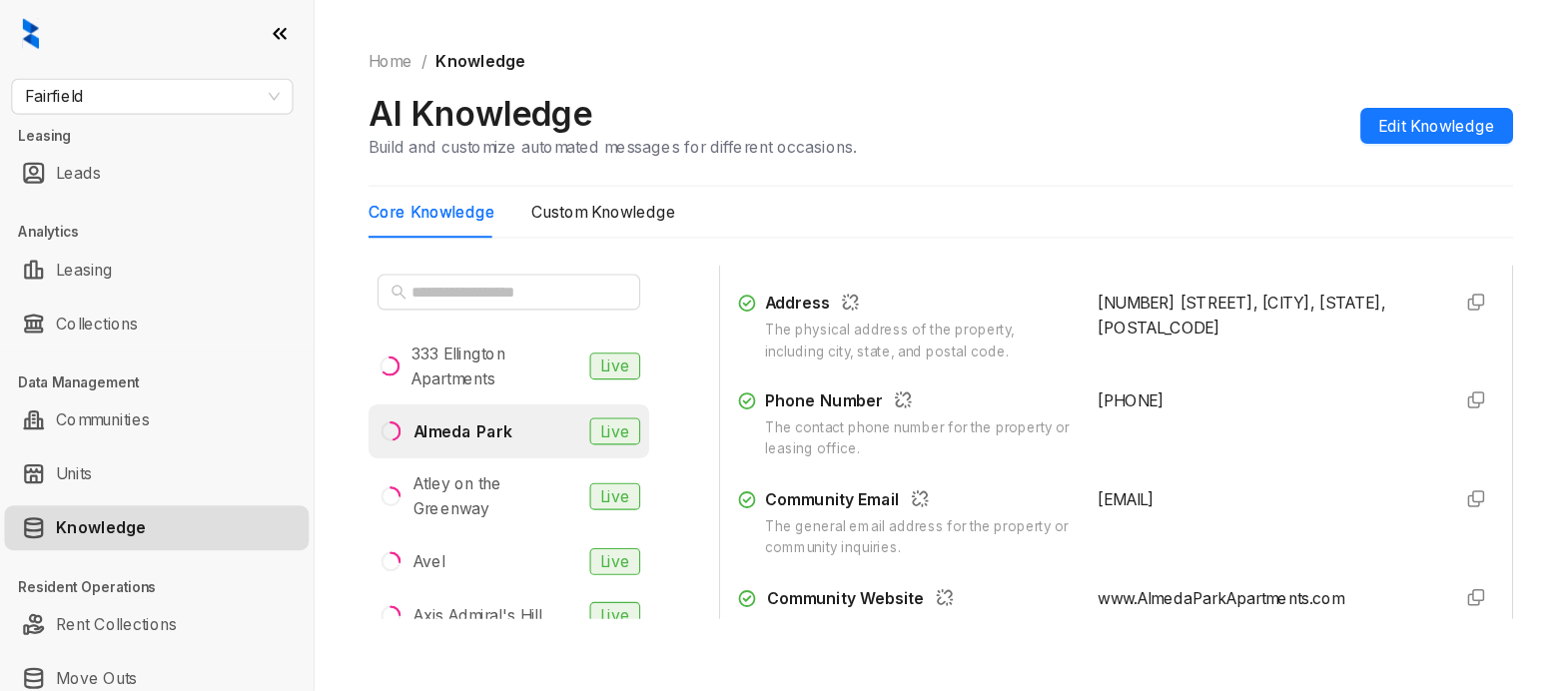 scroll, scrollTop: 544, scrollLeft: 0, axis: vertical 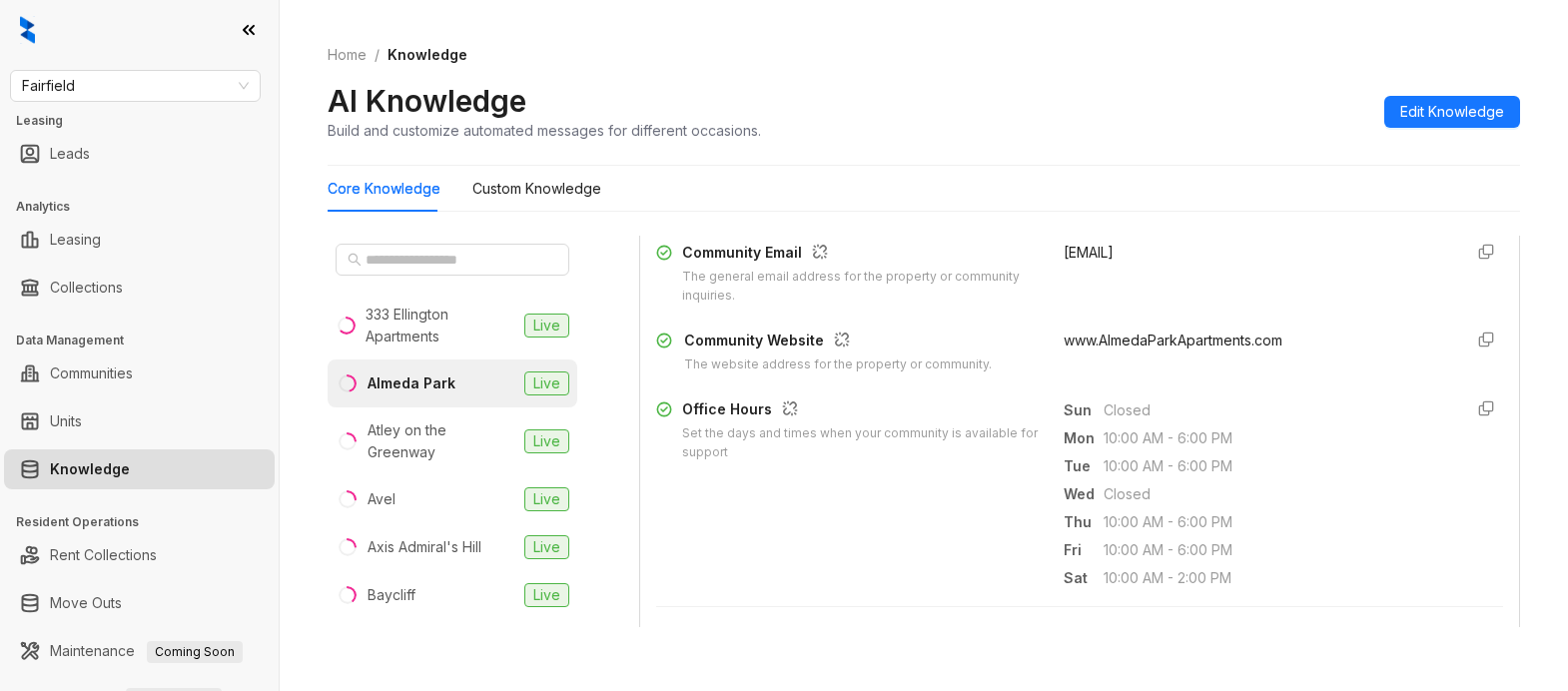 drag, startPoint x: 1276, startPoint y: 2, endPoint x: 1034, endPoint y: 58, distance: 248.3948 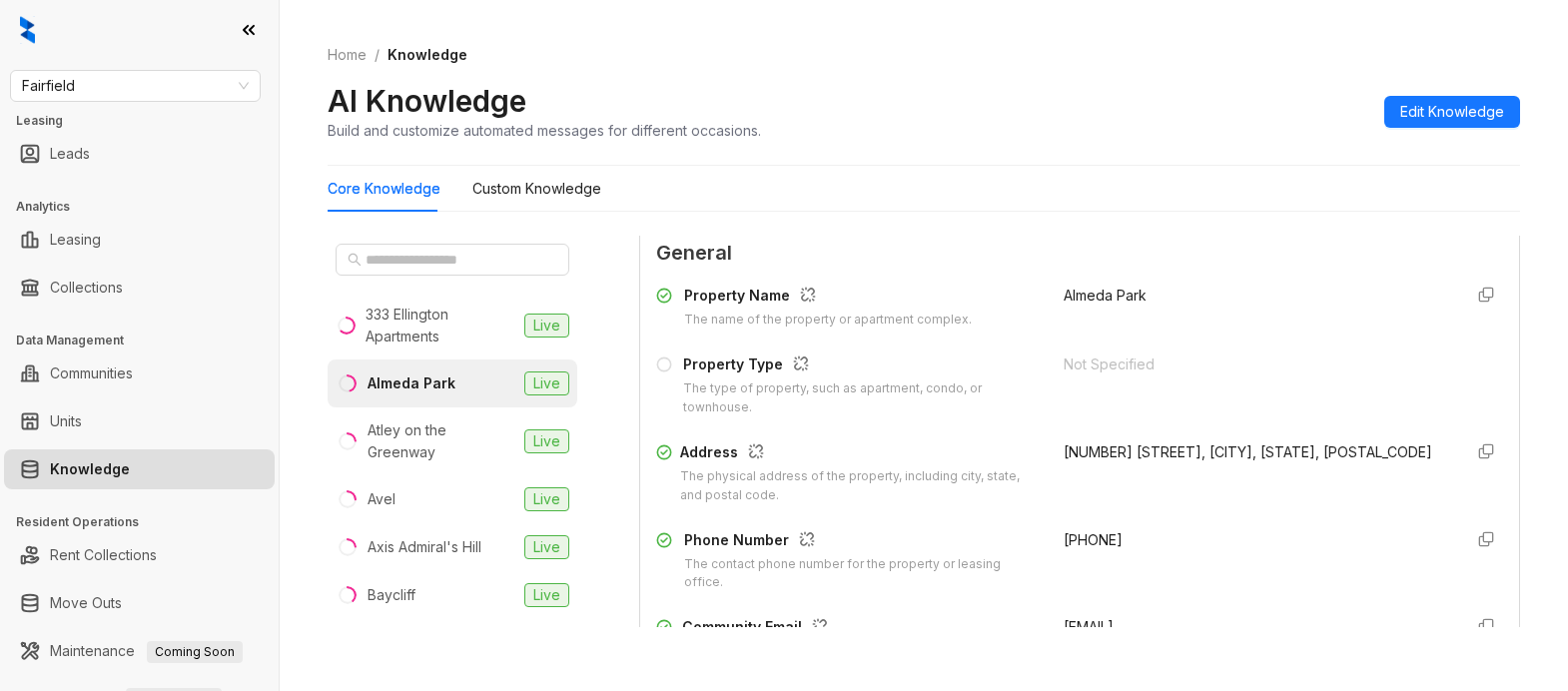 scroll, scrollTop: 0, scrollLeft: 0, axis: both 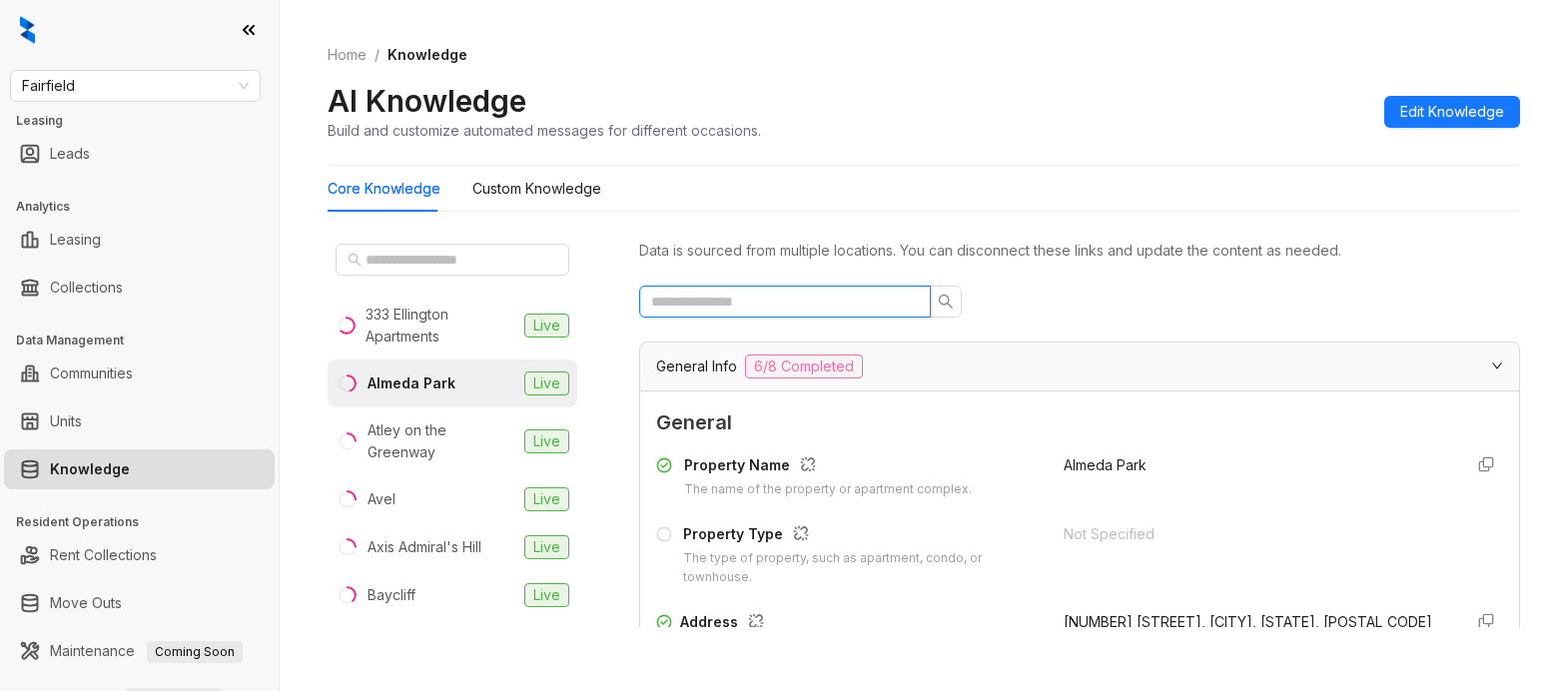 click at bounding box center [777, 302] 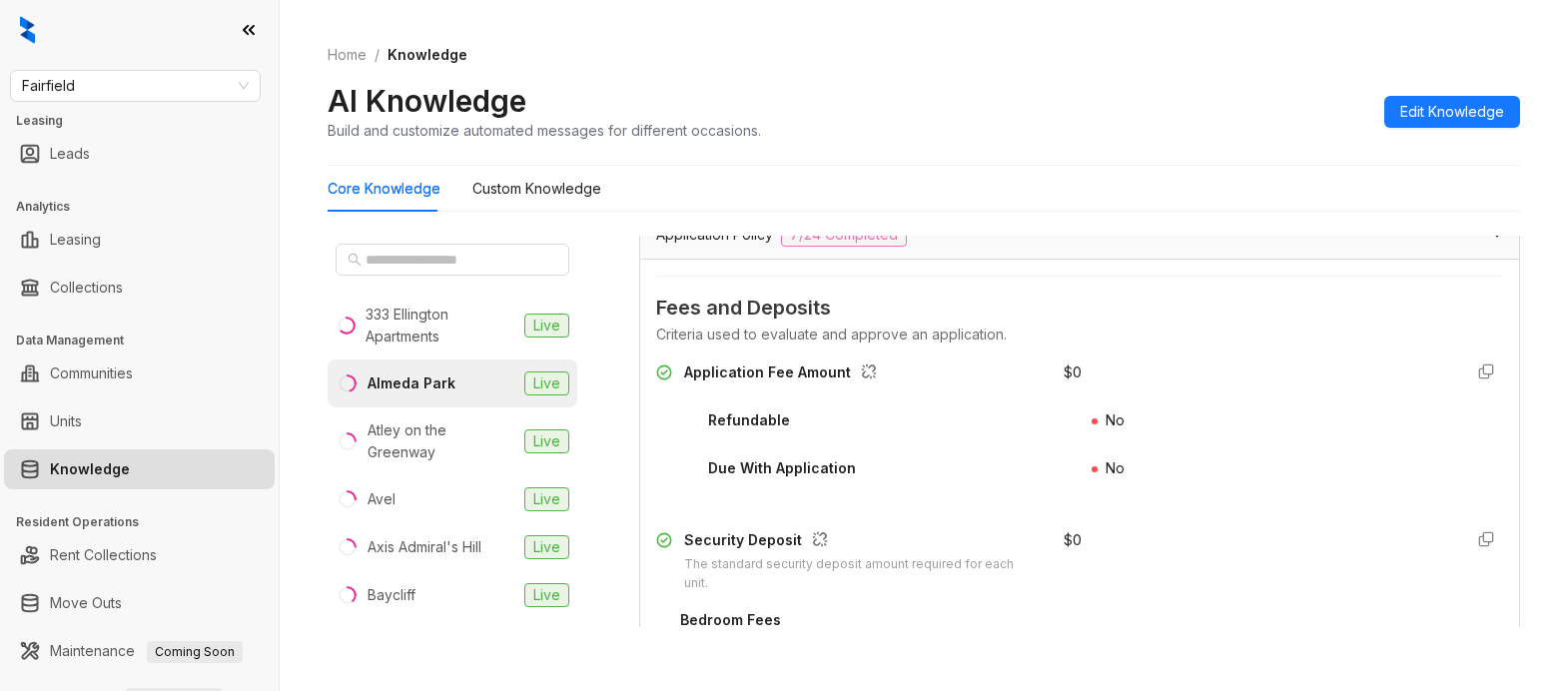 scroll, scrollTop: 0, scrollLeft: 0, axis: both 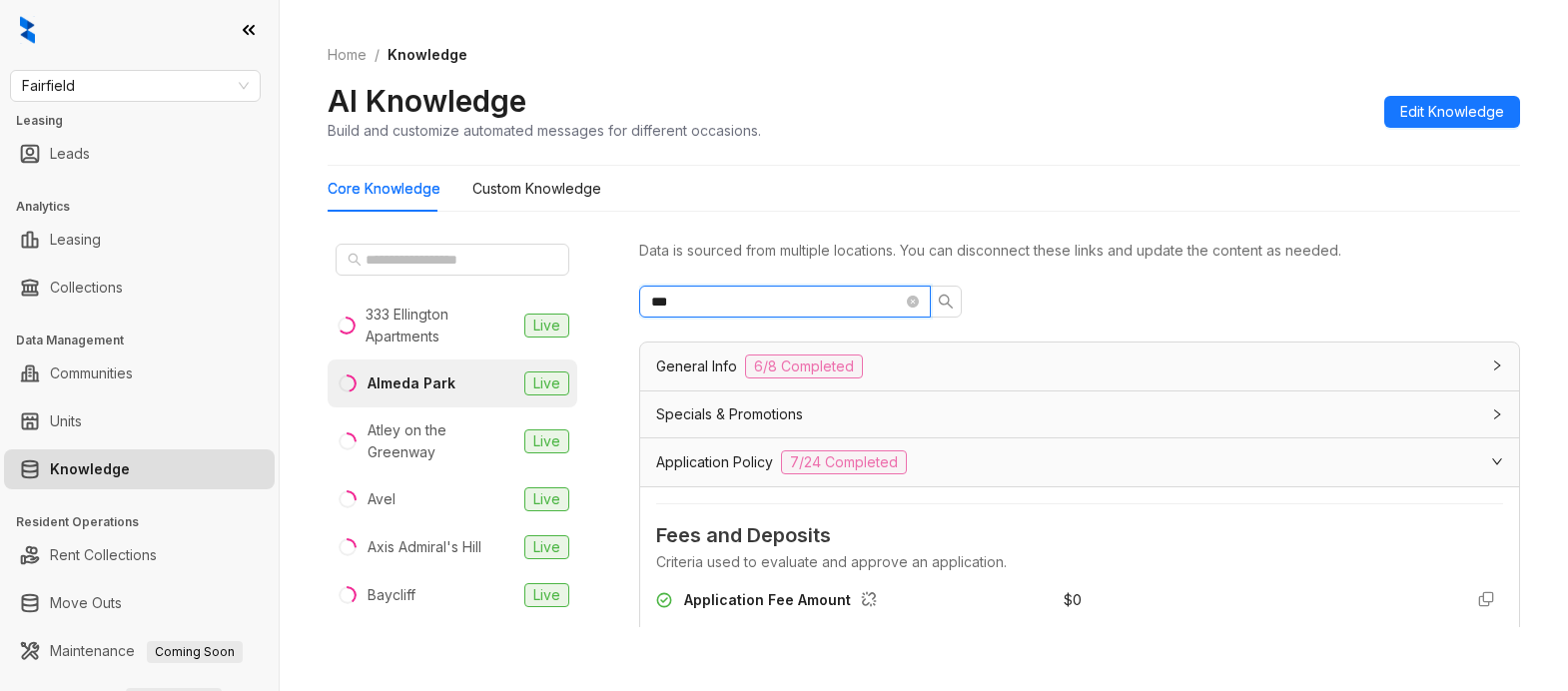 type on "***" 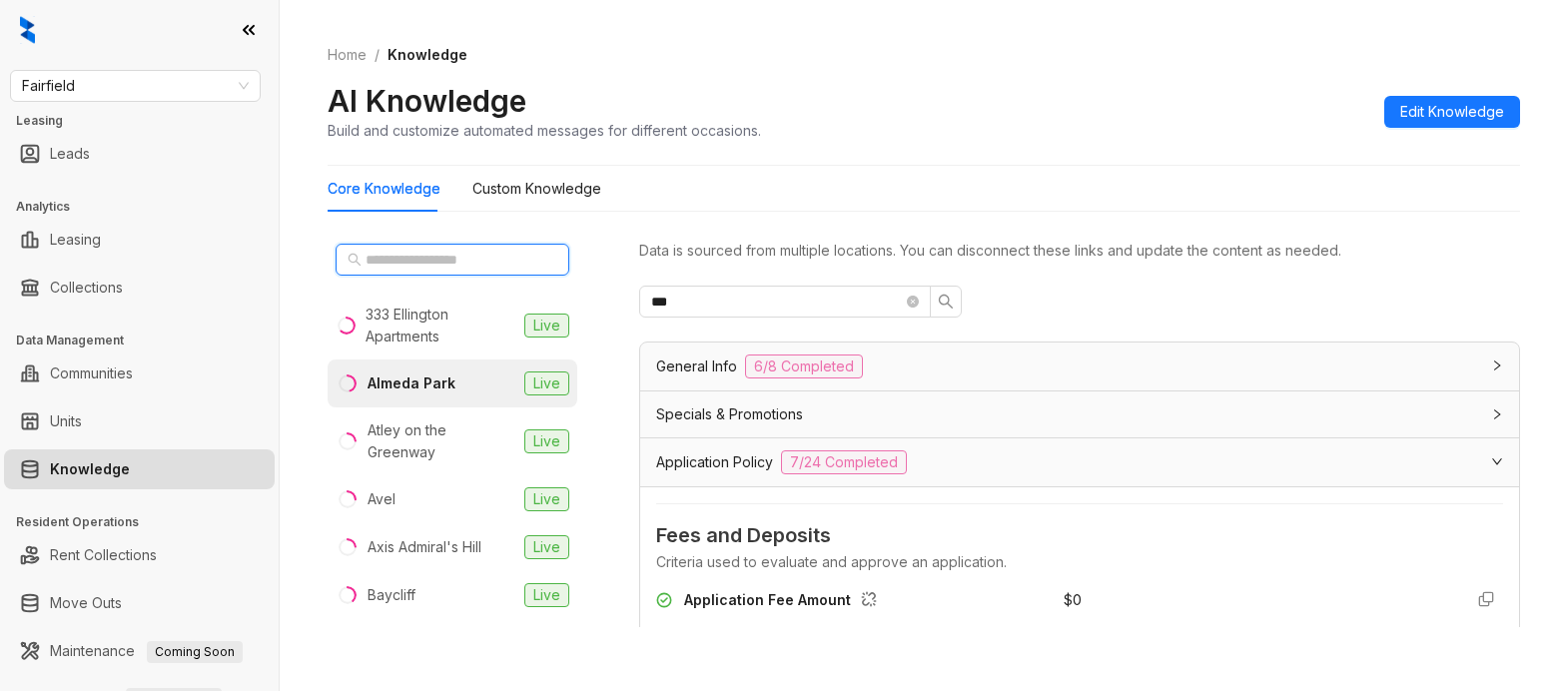 click at bounding box center [453, 260] 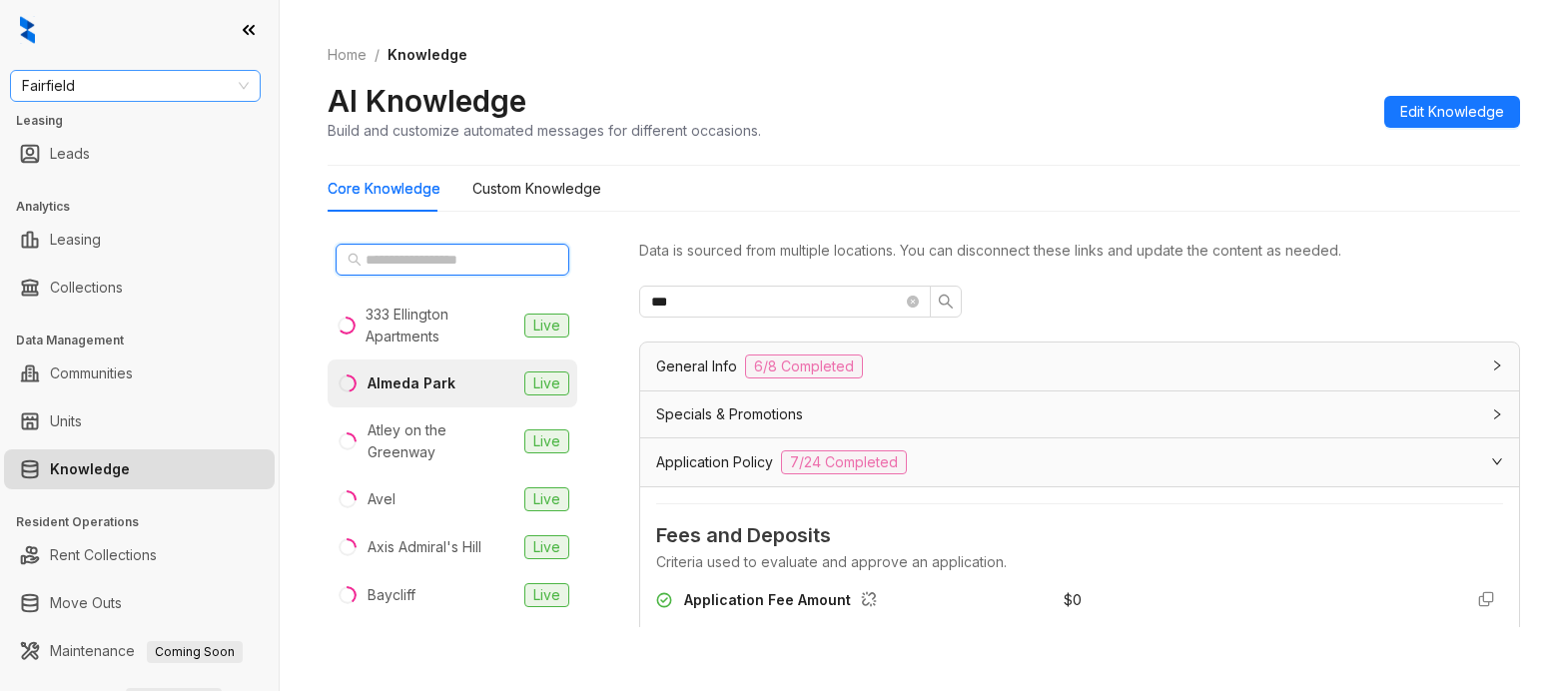 click on "Fairfield" at bounding box center [135, 86] 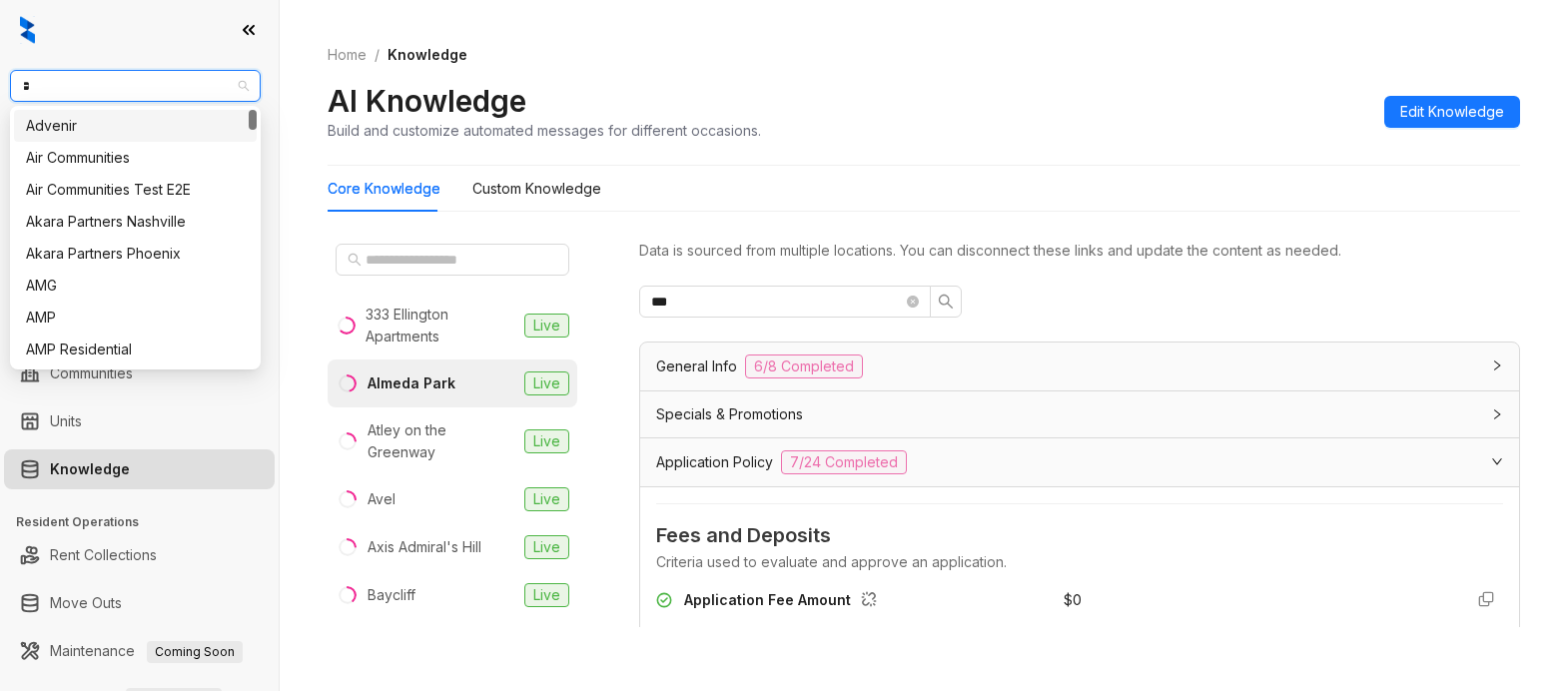 type on "**" 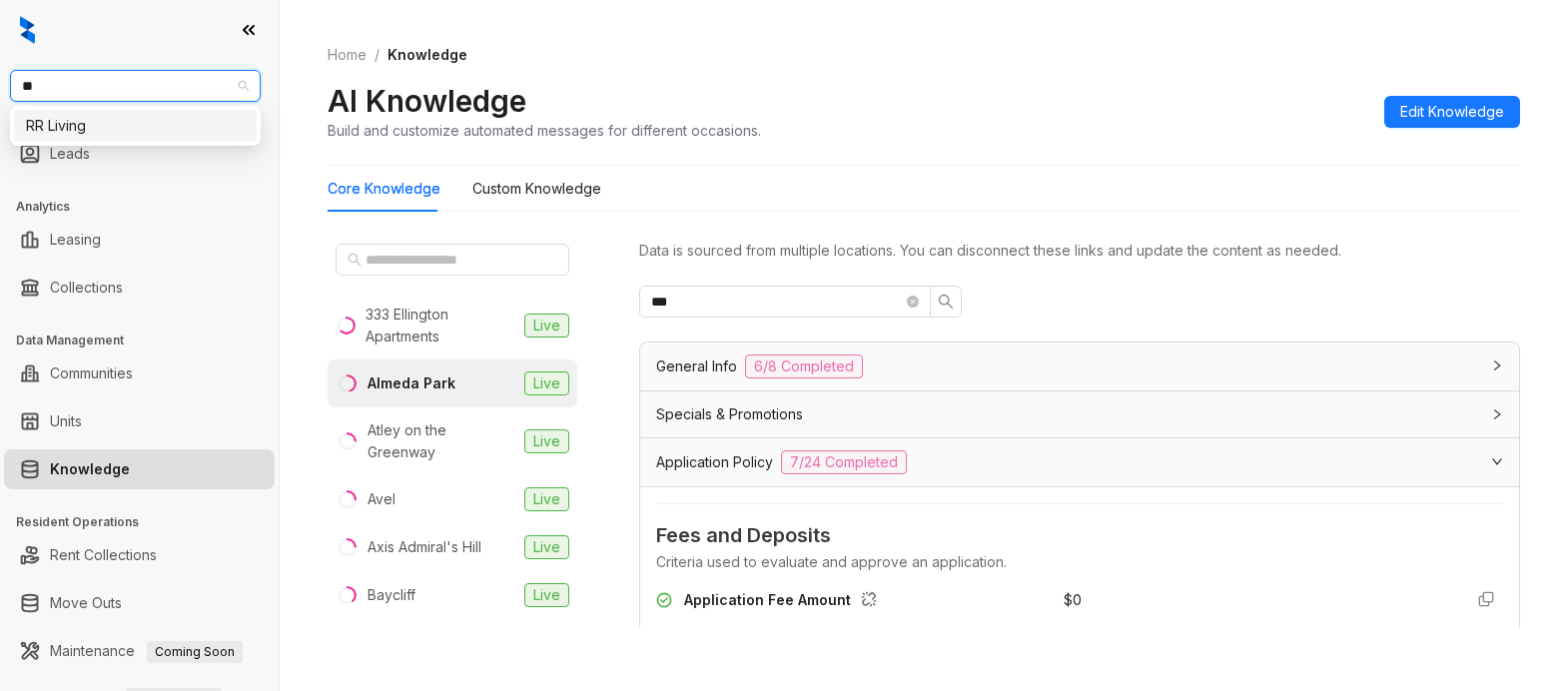 click on "RR Living" at bounding box center (135, 126) 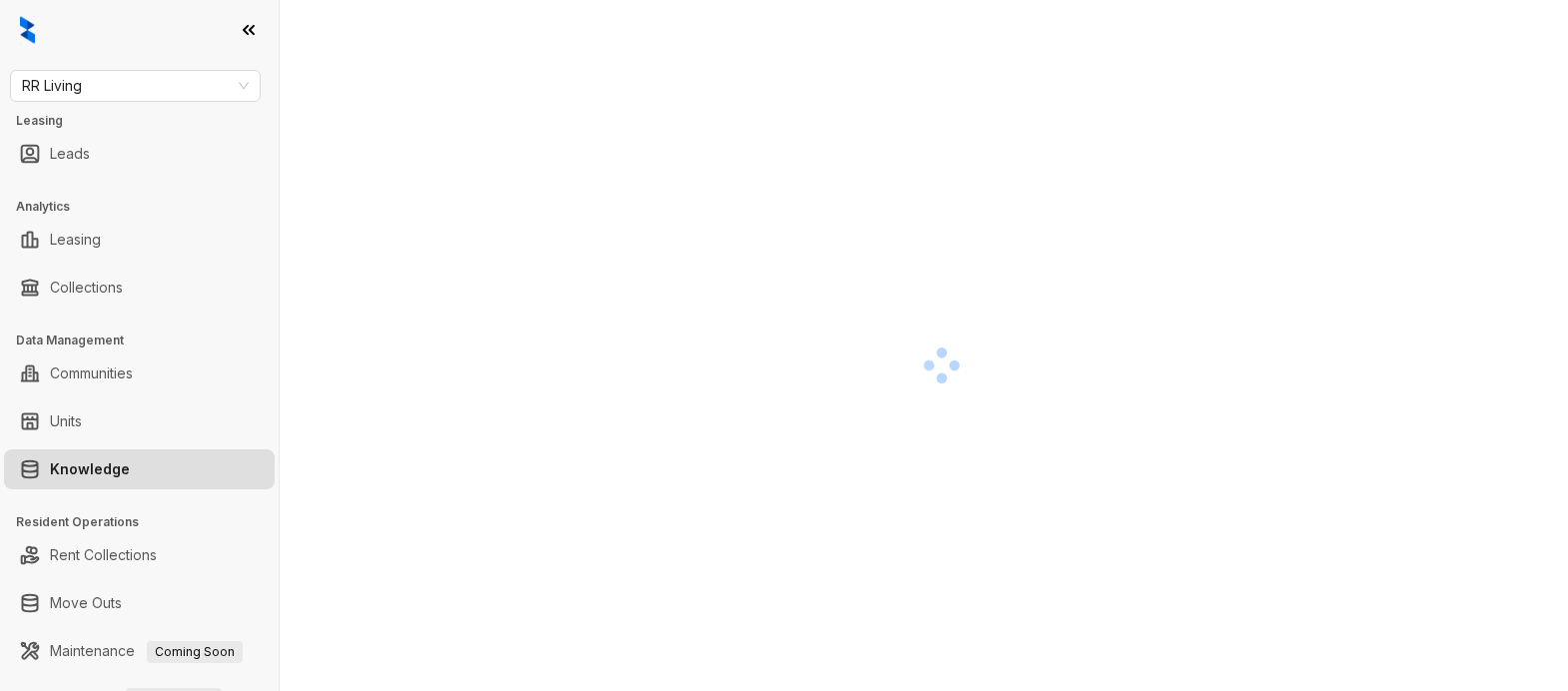 scroll, scrollTop: 0, scrollLeft: 0, axis: both 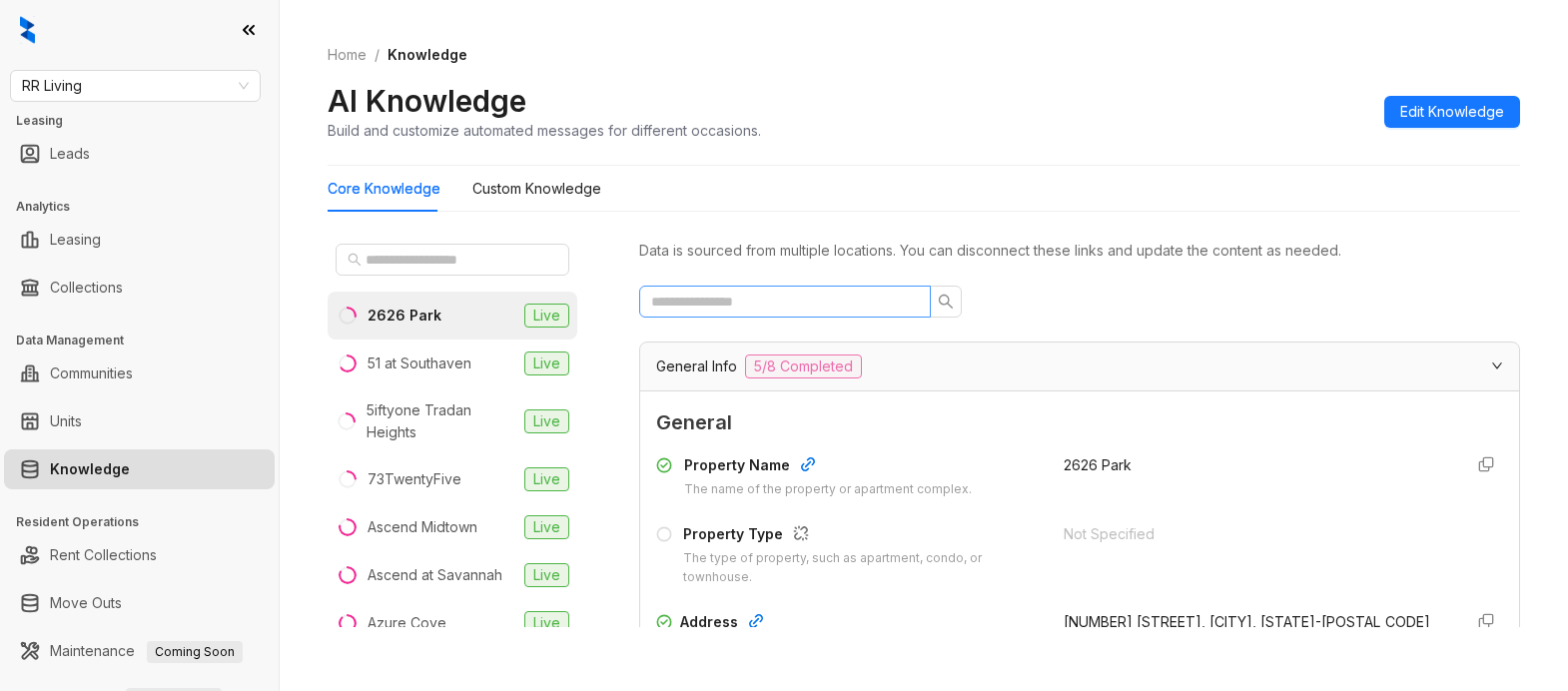 click at bounding box center (785, 302) 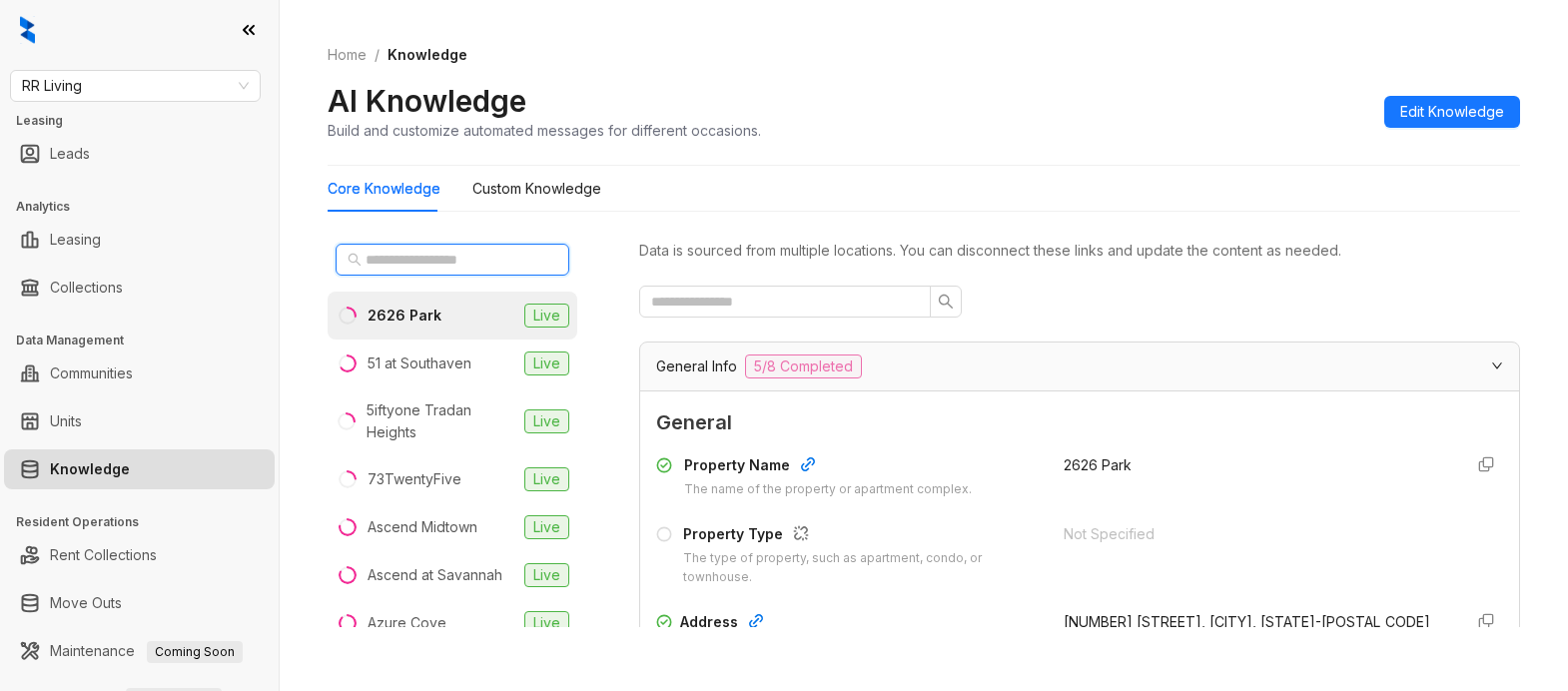click at bounding box center (453, 260) 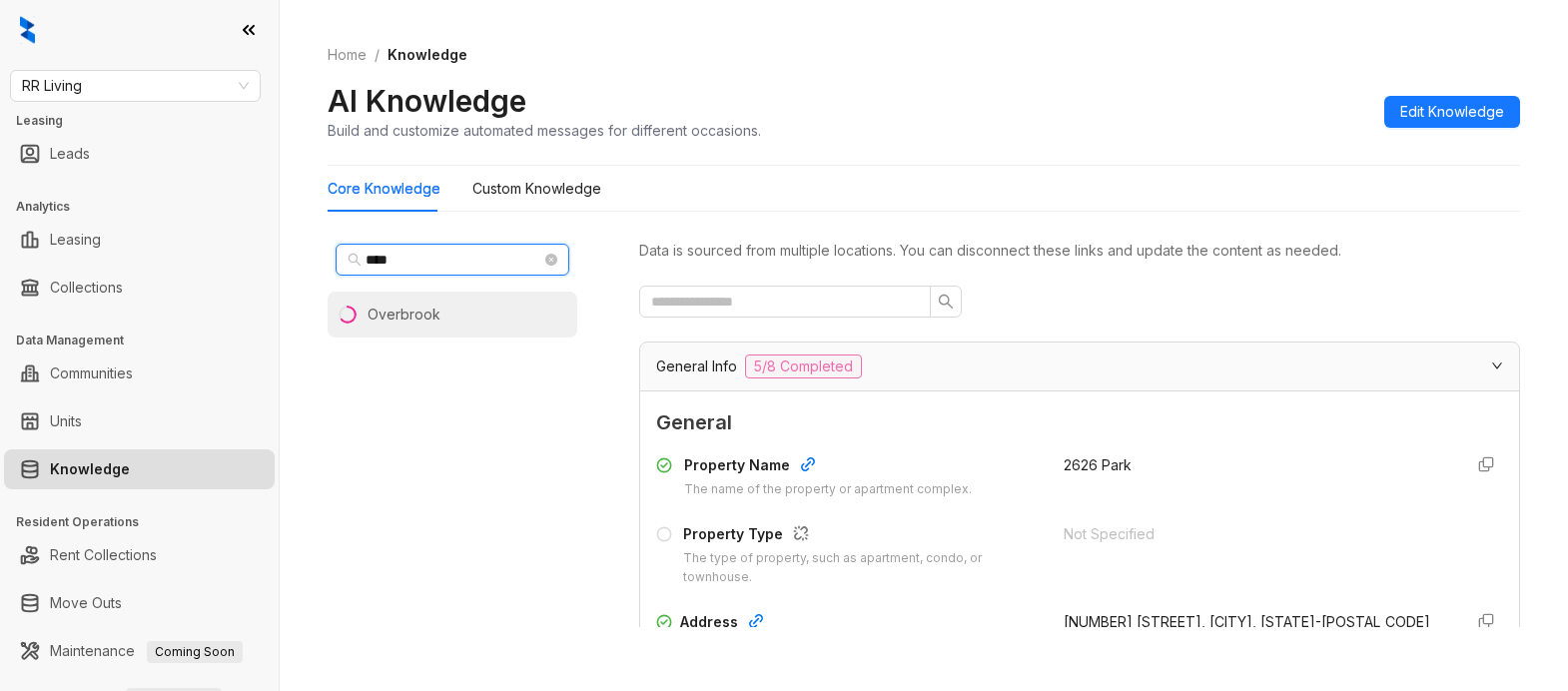 type on "****" 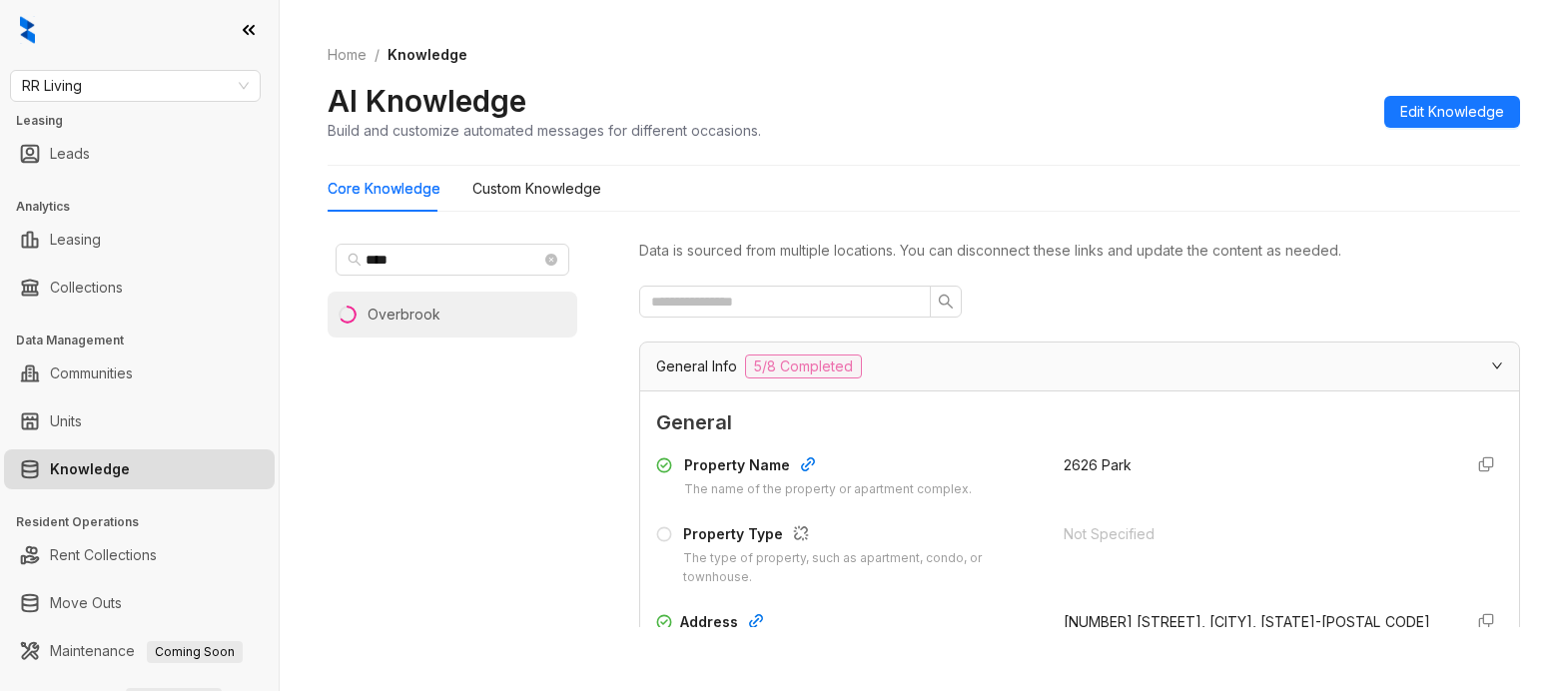 click on "Overbrook" at bounding box center [452, 315] 